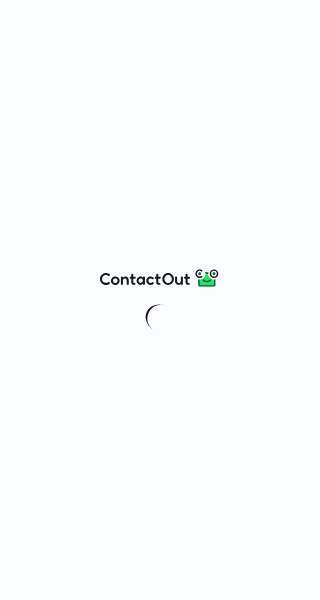scroll, scrollTop: 0, scrollLeft: 0, axis: both 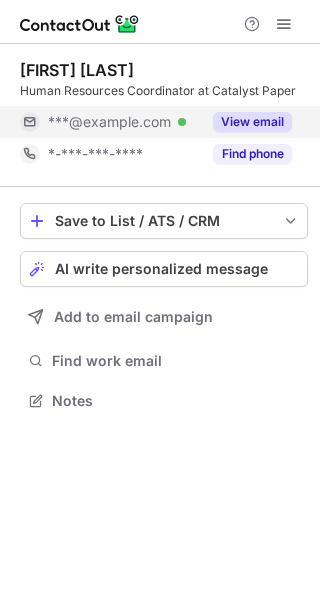 click on "View email" at bounding box center [252, 122] 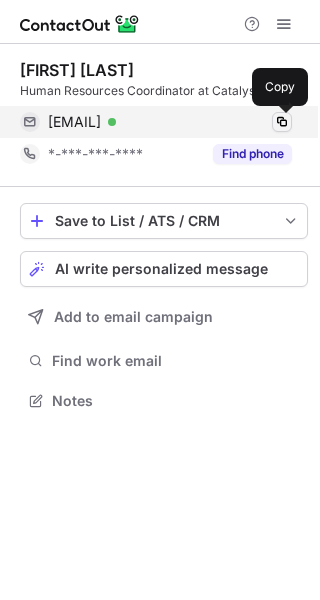 click at bounding box center (282, 122) 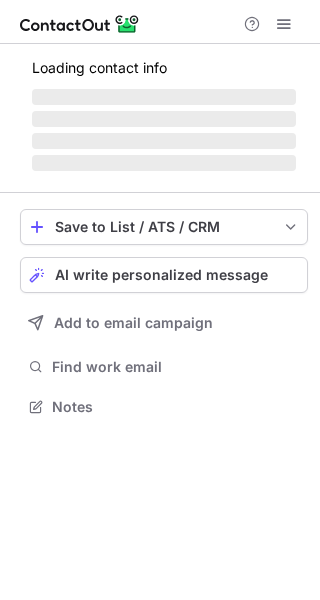 scroll, scrollTop: 0, scrollLeft: 0, axis: both 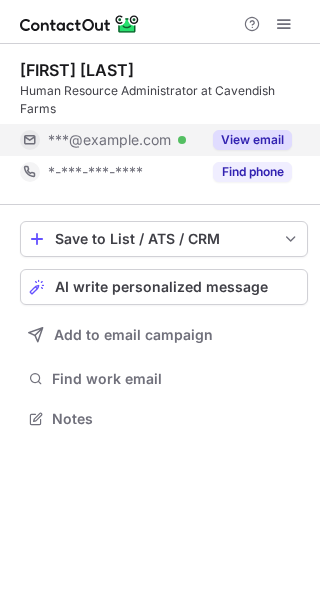 click on "View email" at bounding box center [252, 140] 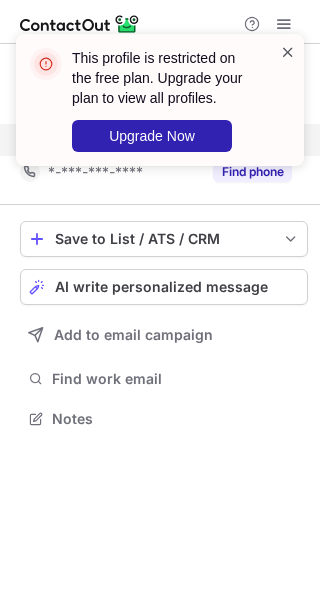 click at bounding box center (288, 52) 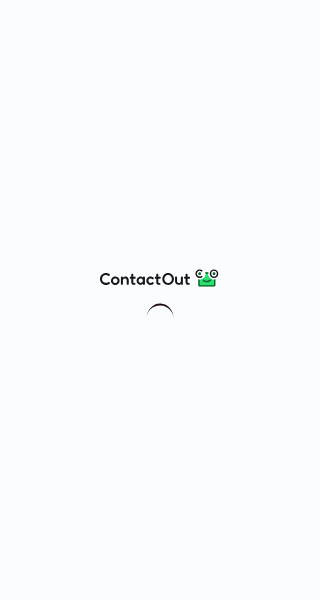 scroll, scrollTop: 0, scrollLeft: 0, axis: both 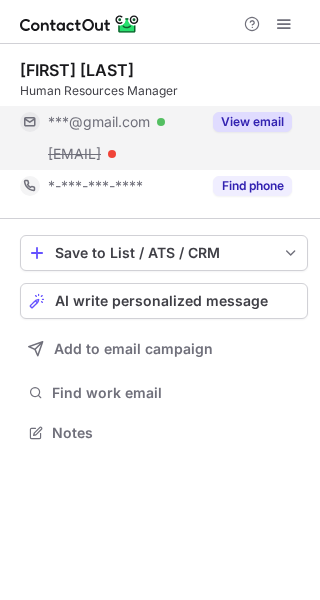click on "View email" at bounding box center (252, 122) 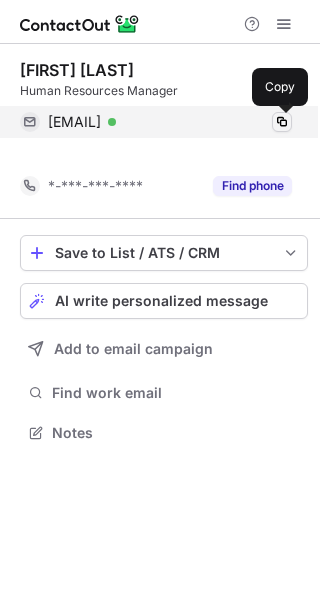 scroll, scrollTop: 386, scrollLeft: 320, axis: both 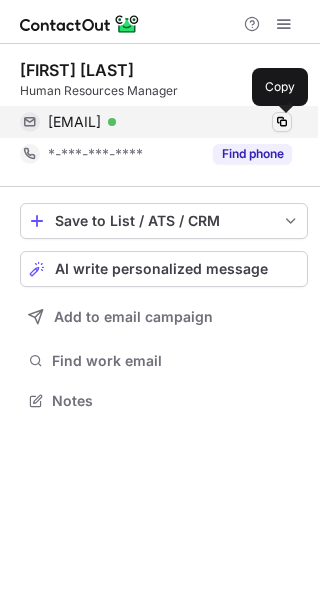click at bounding box center [282, 122] 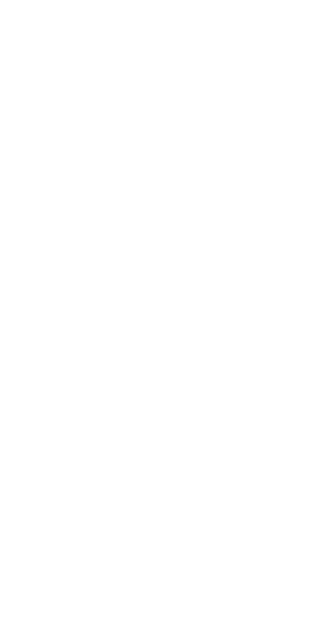 scroll, scrollTop: 0, scrollLeft: 0, axis: both 